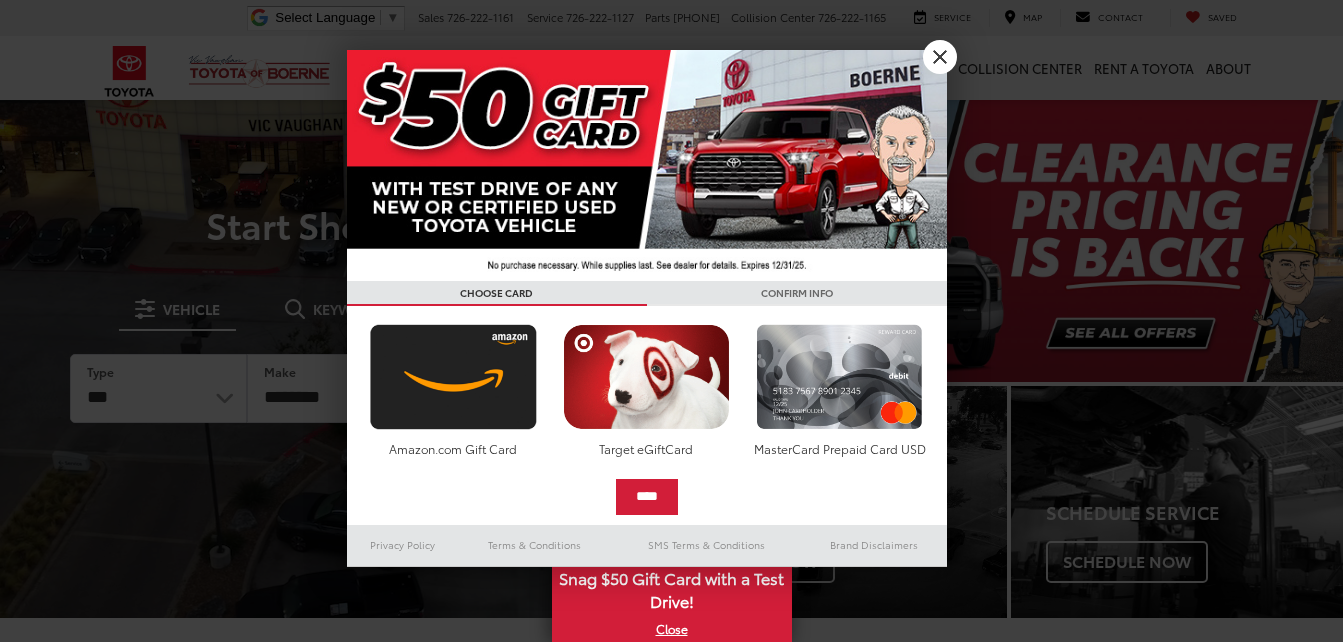 scroll, scrollTop: 0, scrollLeft: 0, axis: both 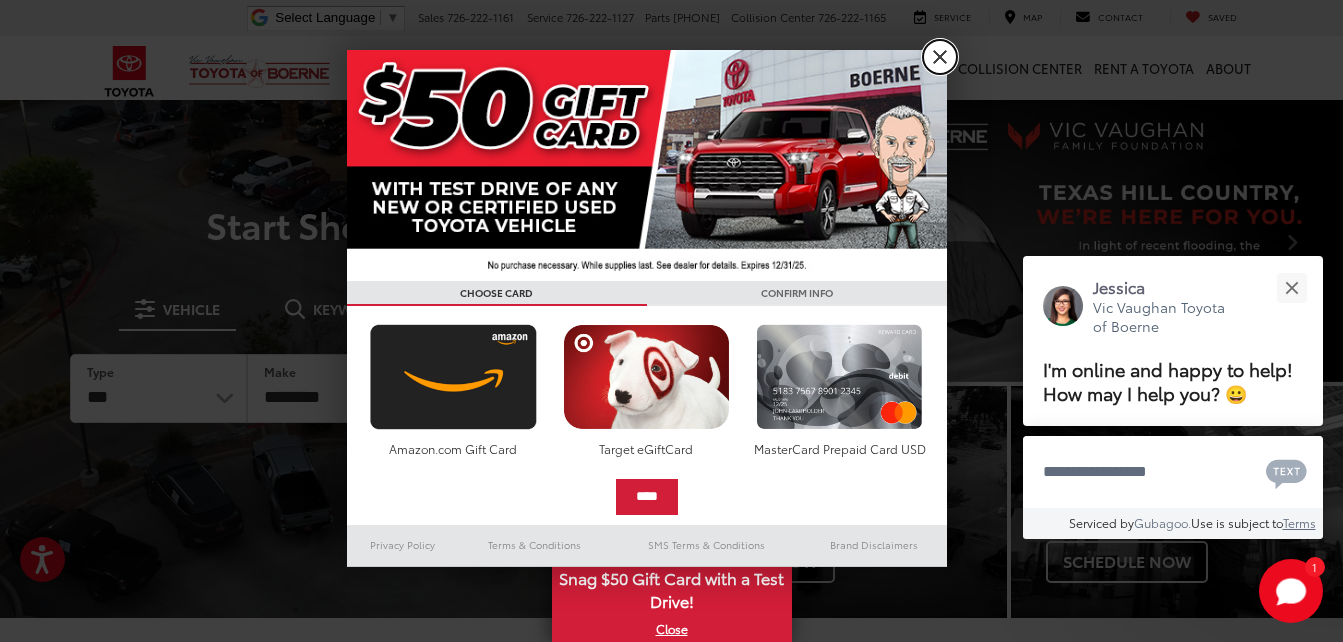 click on "X" at bounding box center [940, 57] 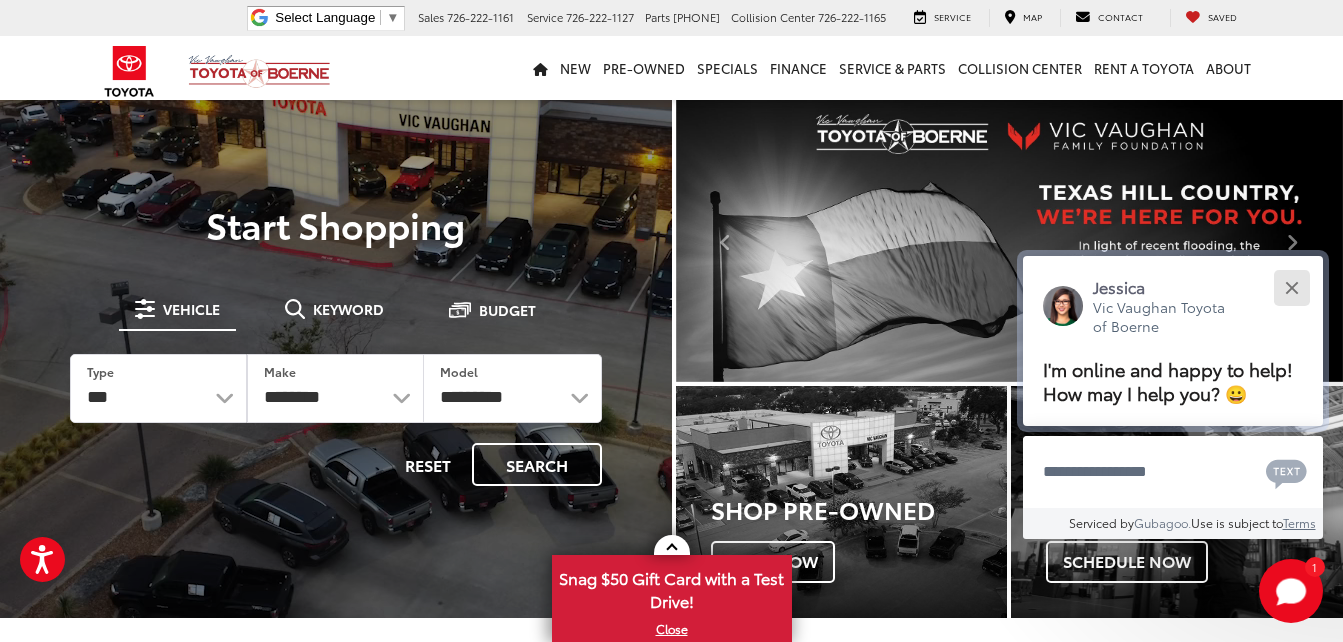 click at bounding box center [1291, 287] 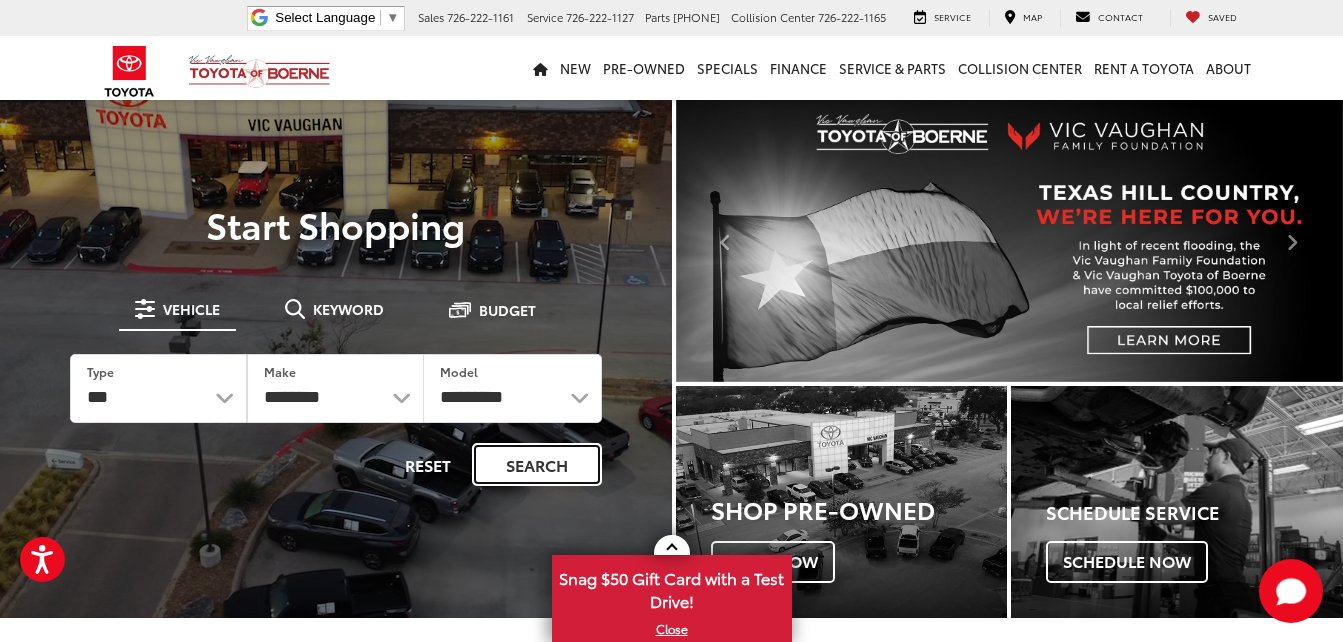 click on "Search" at bounding box center (537, 464) 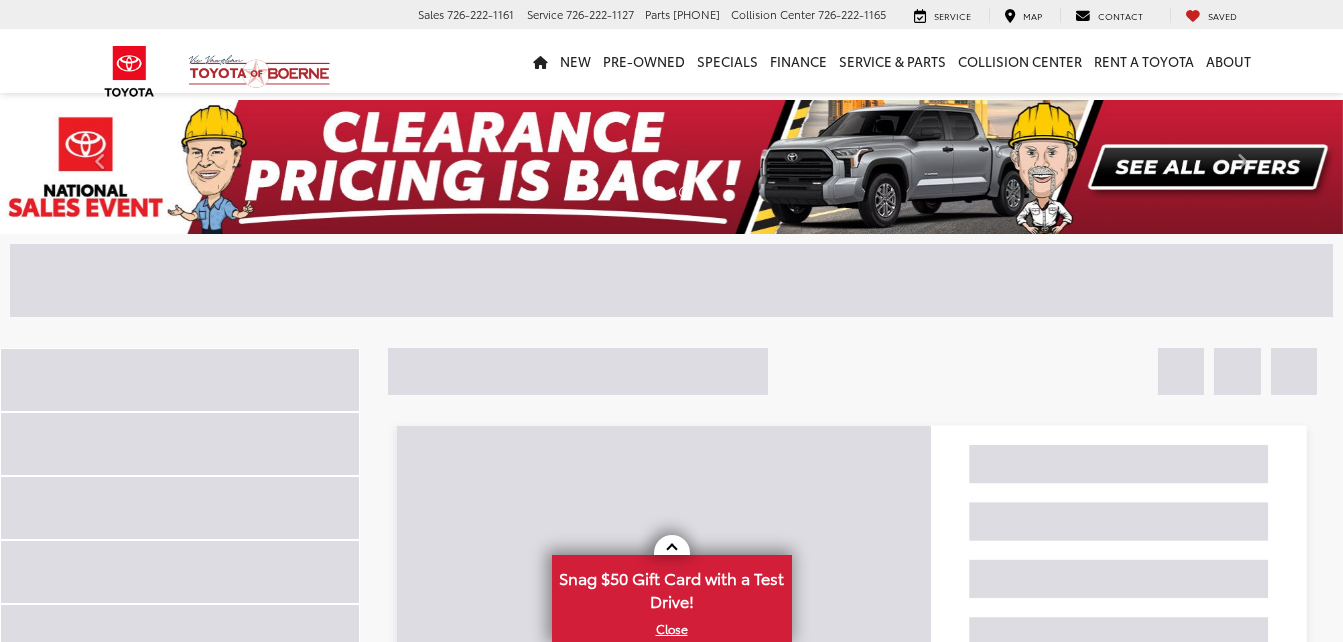 scroll, scrollTop: 0, scrollLeft: 0, axis: both 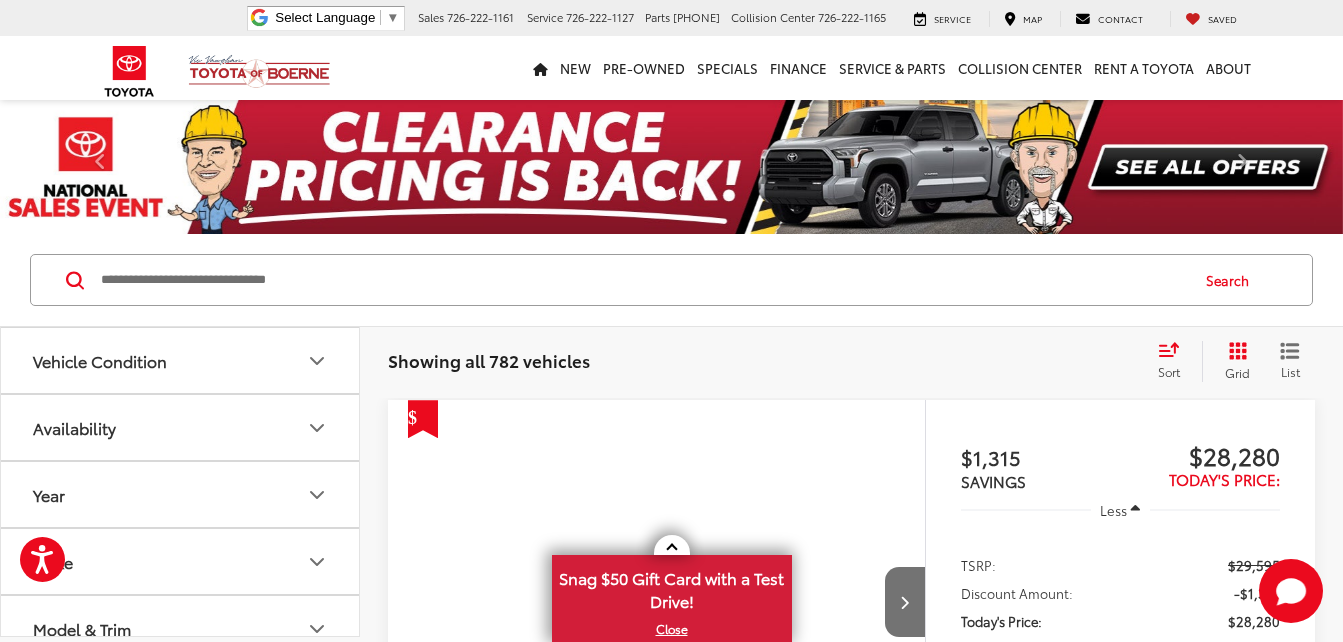 click at bounding box center [643, 280] 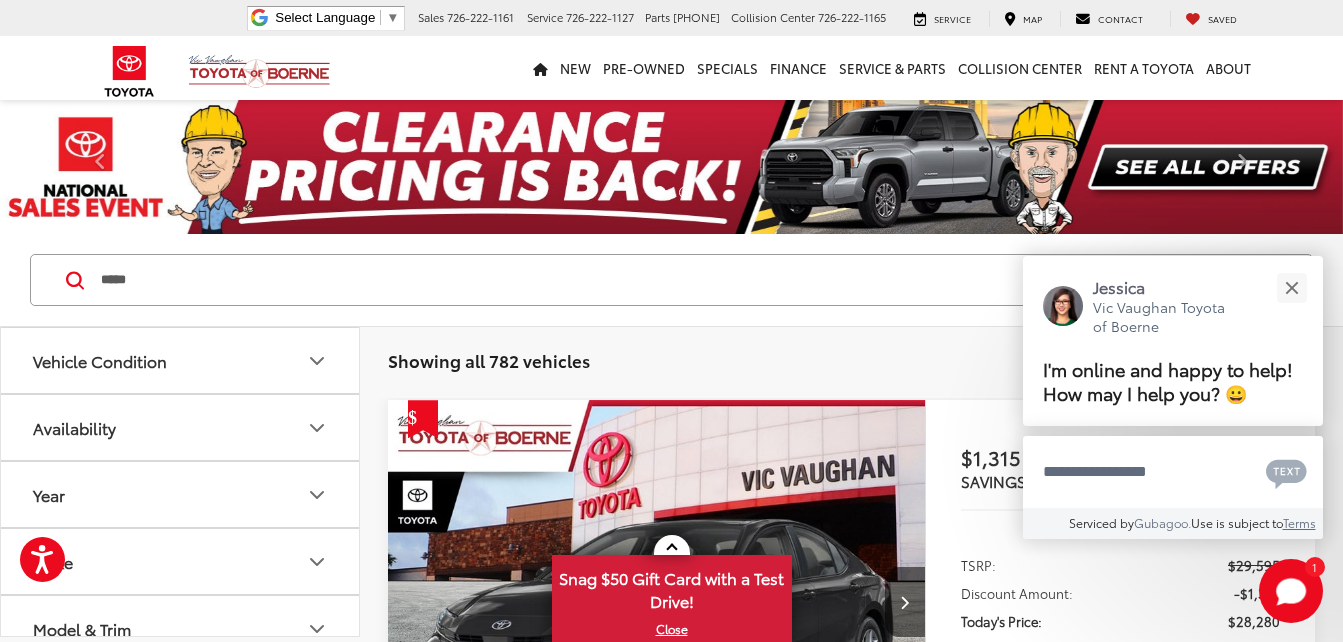 type on "*****" 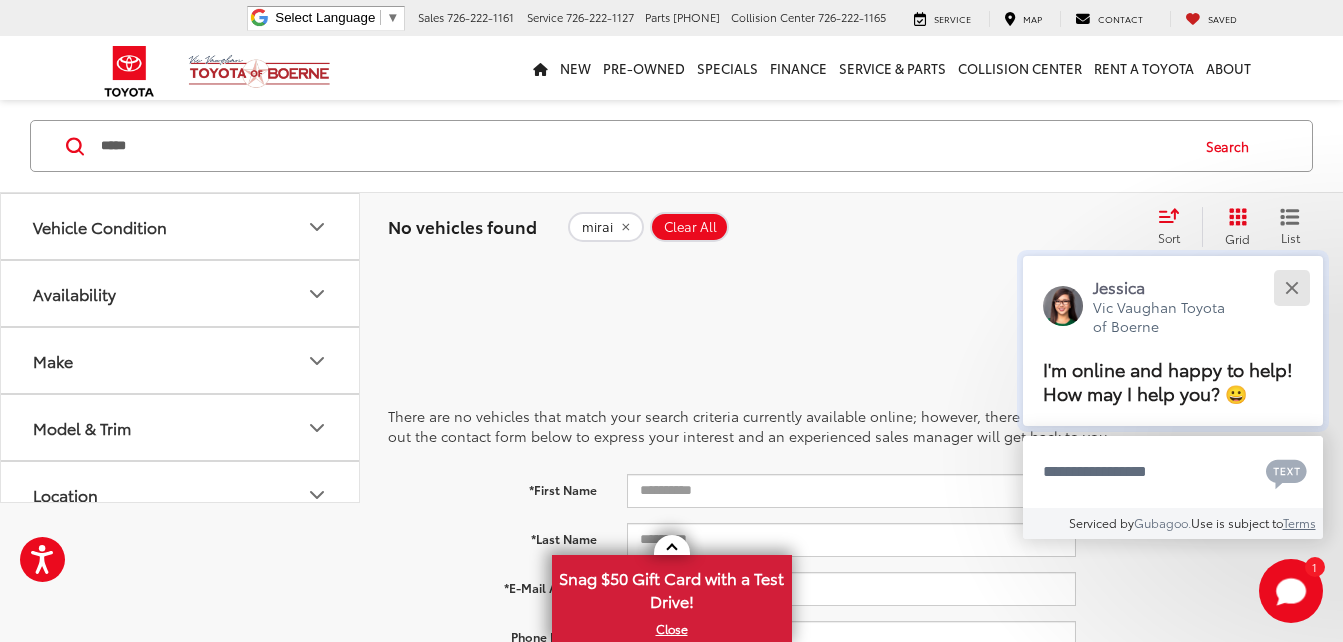 click at bounding box center [1291, 287] 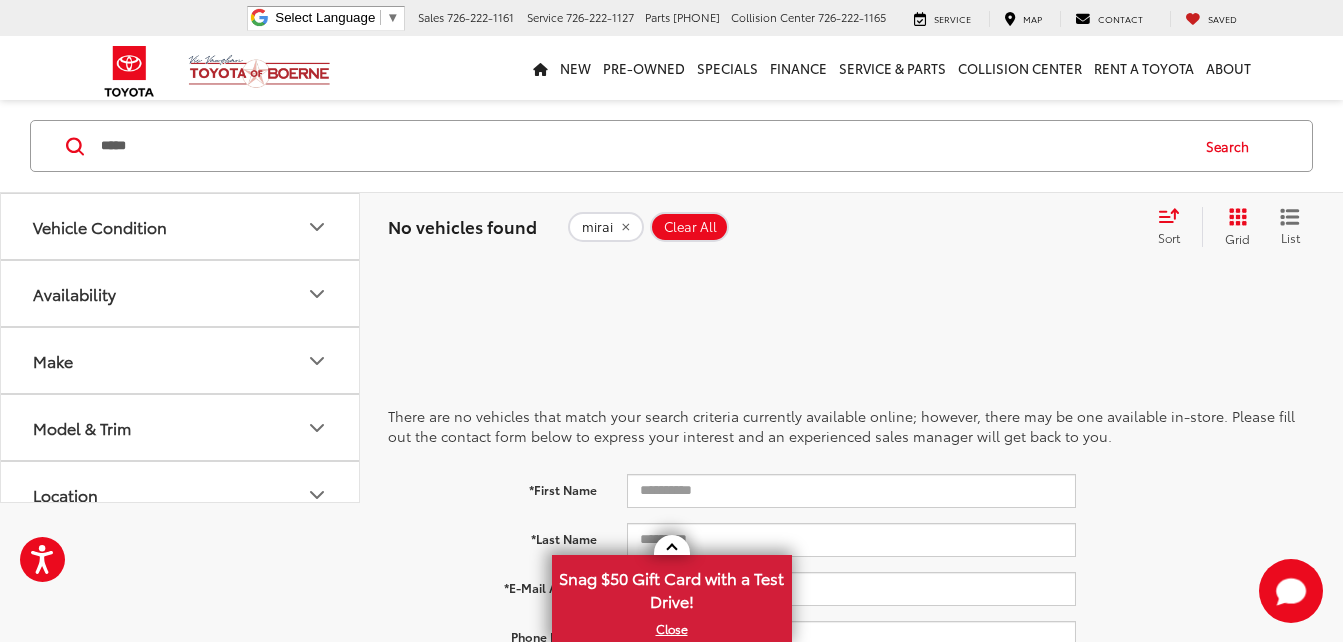 click on "Availability" at bounding box center [181, 293] 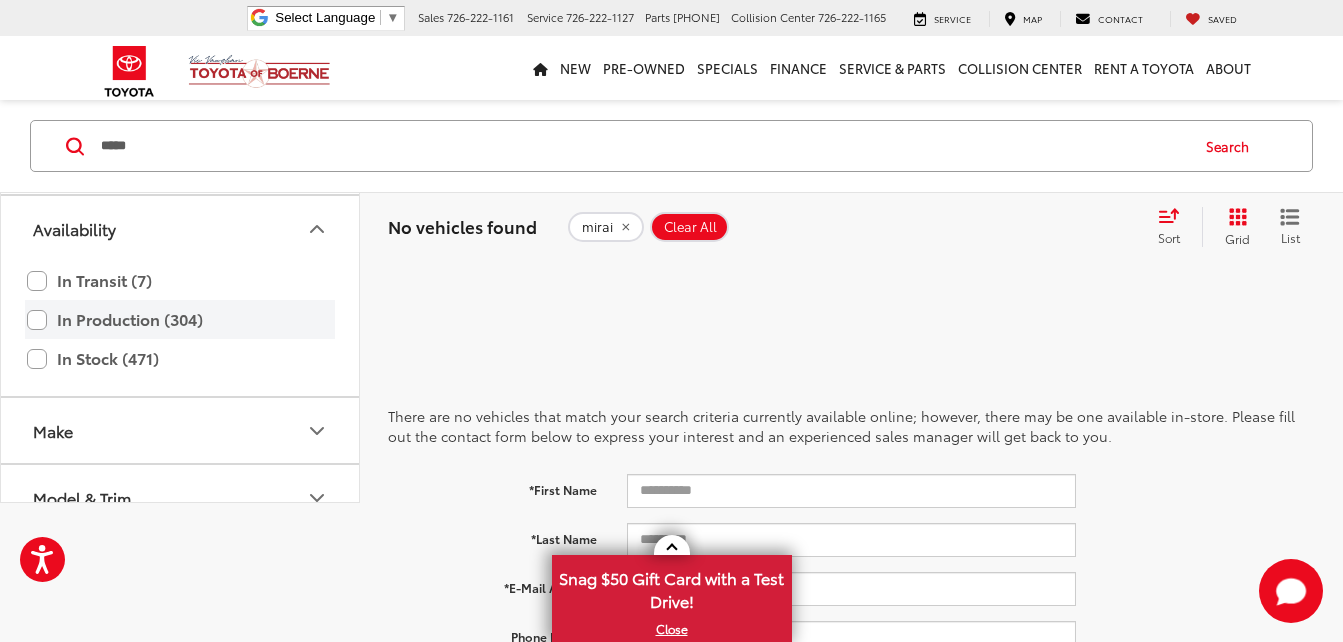 scroll, scrollTop: 200, scrollLeft: 0, axis: vertical 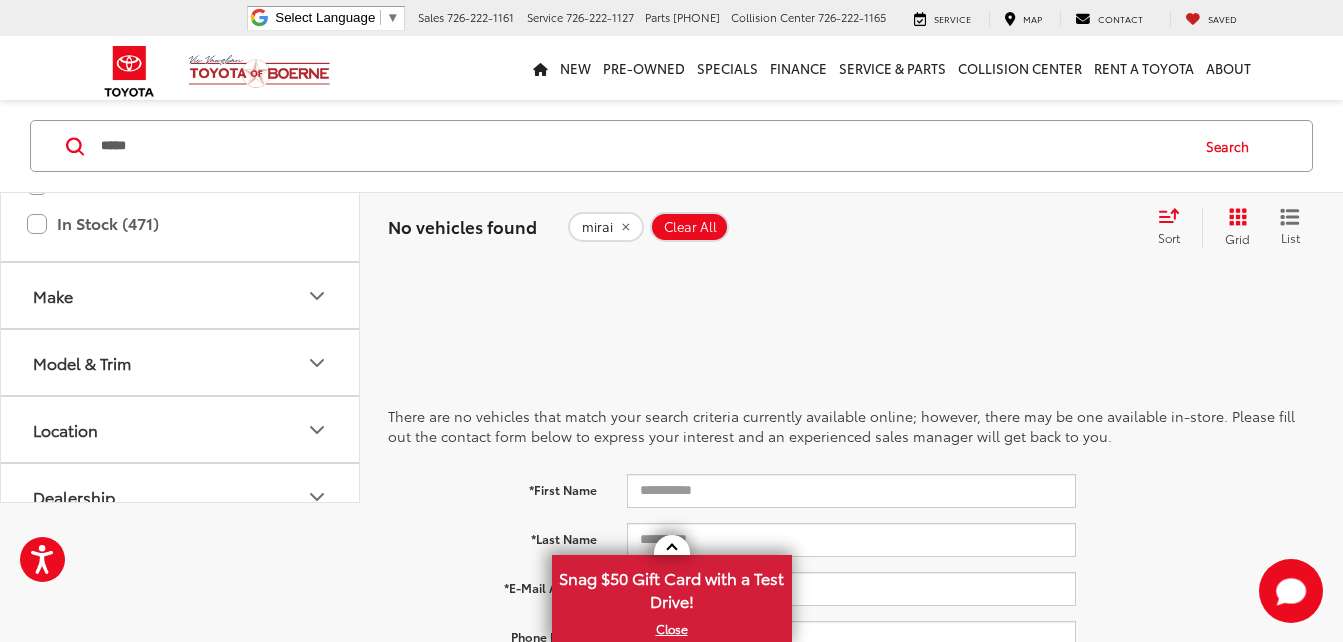 click 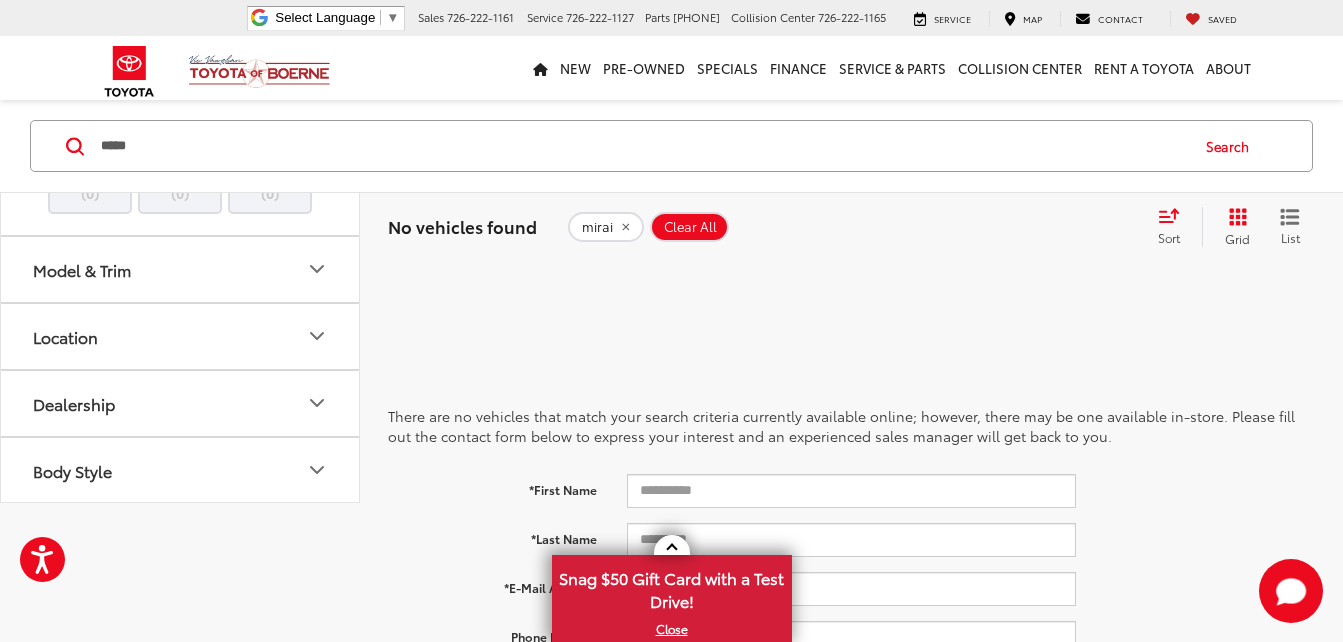 scroll, scrollTop: 800, scrollLeft: 0, axis: vertical 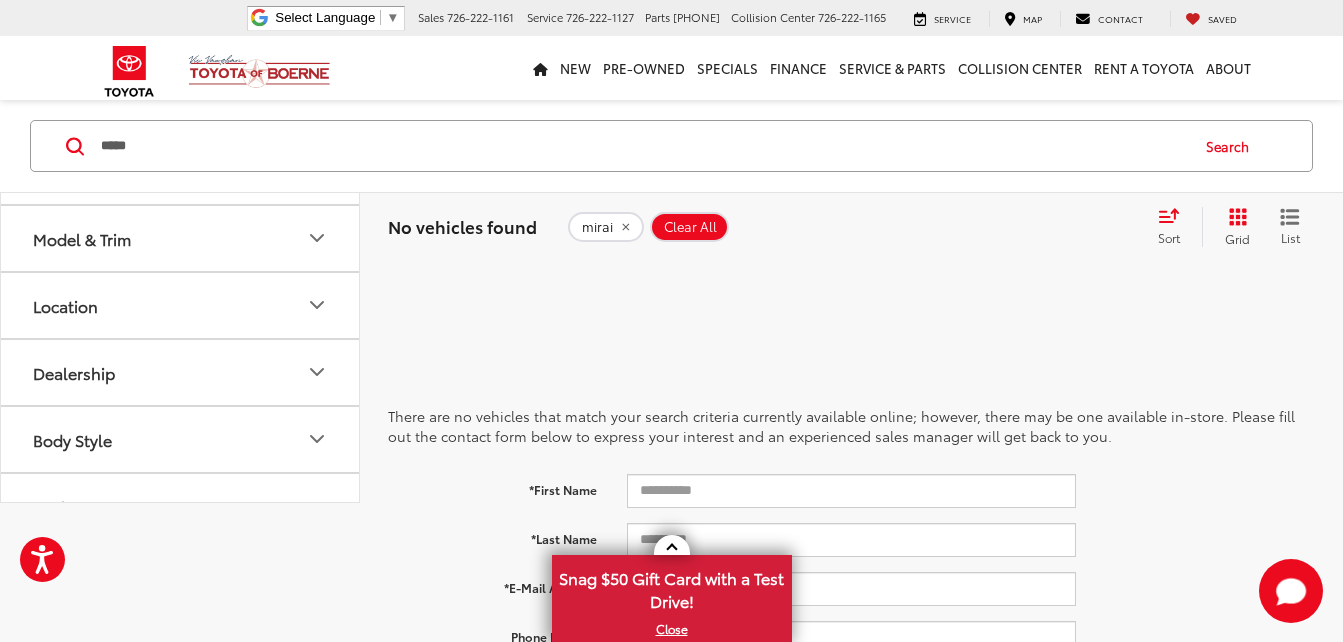 click at bounding box center (180, 137) 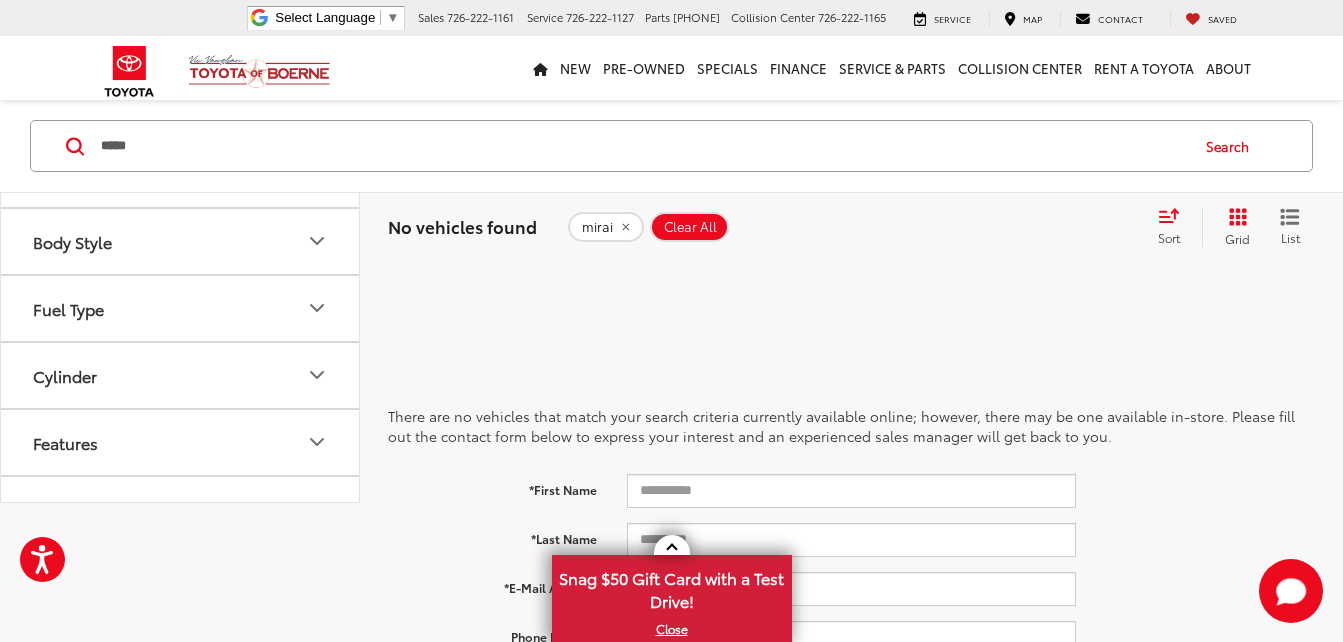 scroll, scrollTop: 1000, scrollLeft: 0, axis: vertical 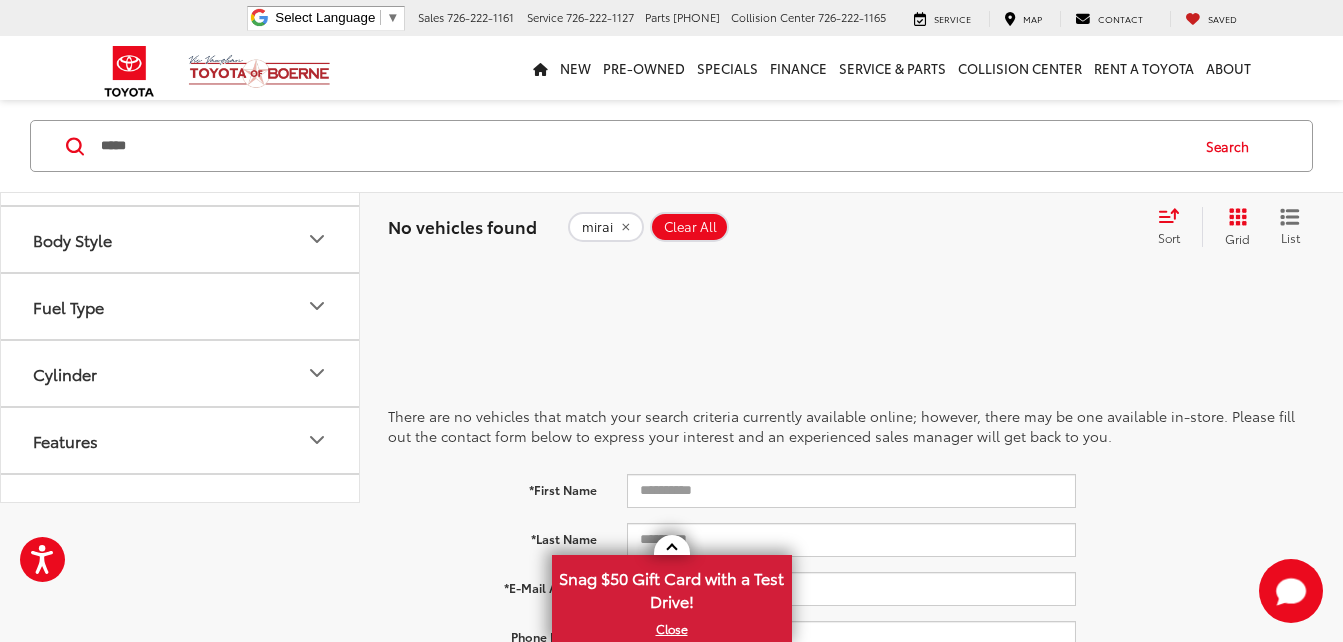 click on "Toyota   (0)" at bounding box center [180, -46] 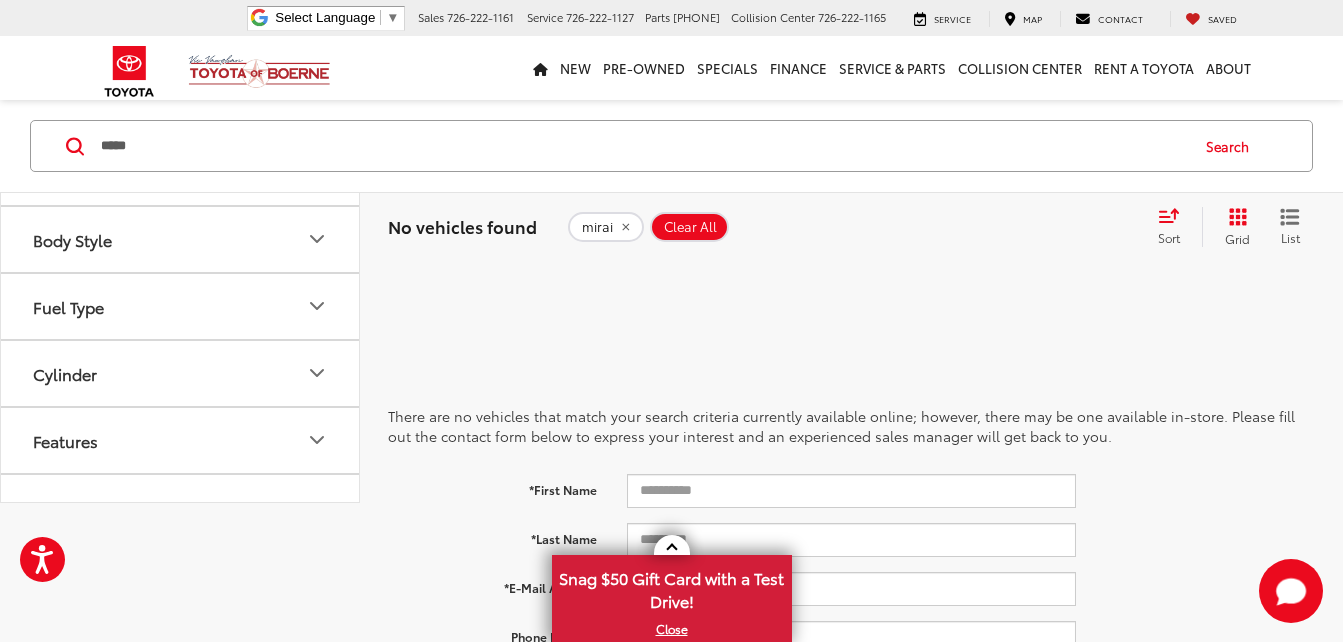 click 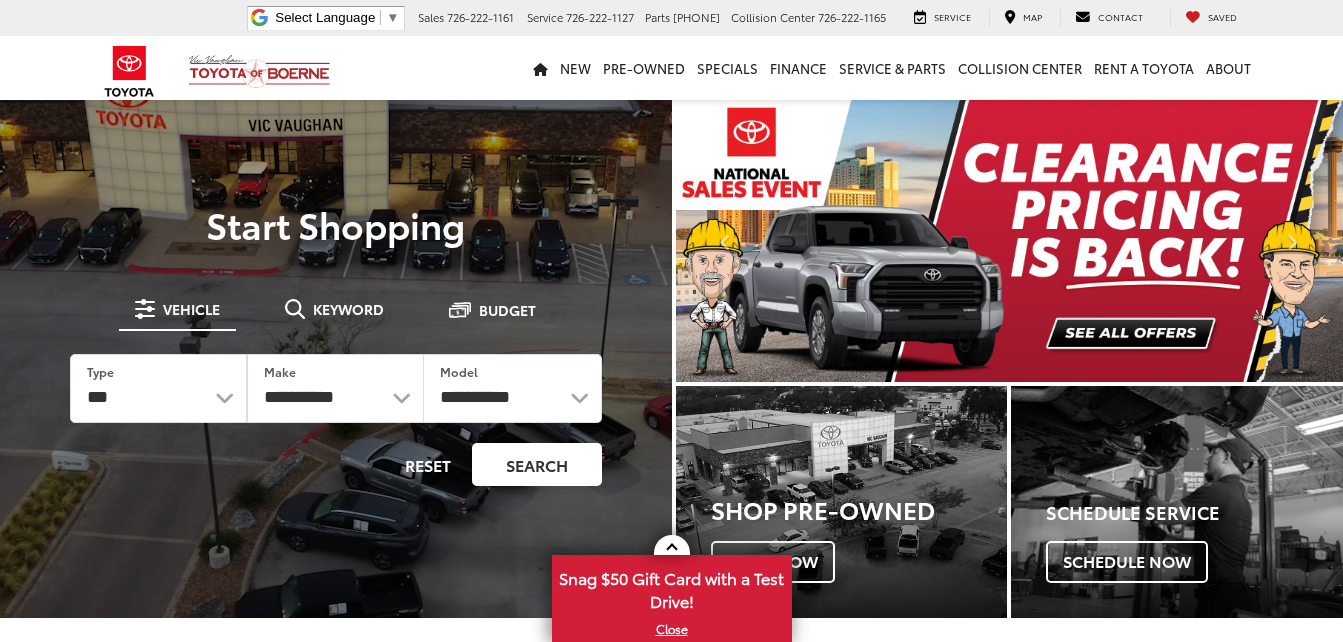 scroll, scrollTop: 0, scrollLeft: 0, axis: both 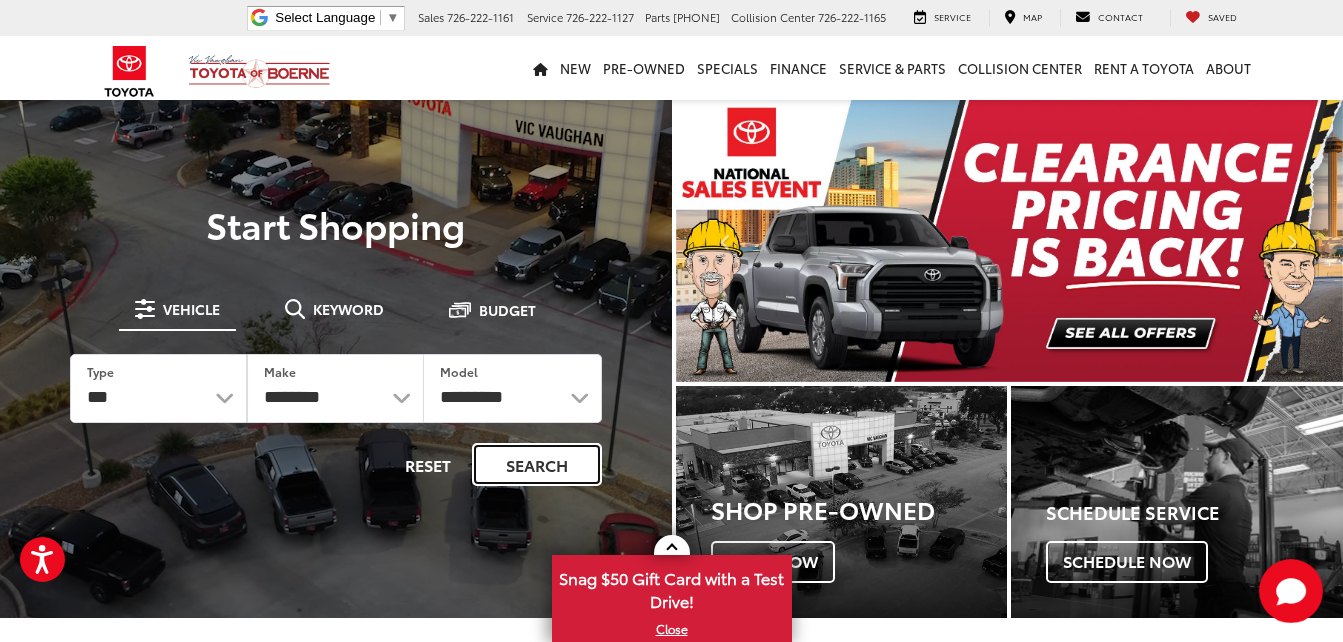 click on "Search" at bounding box center (537, 464) 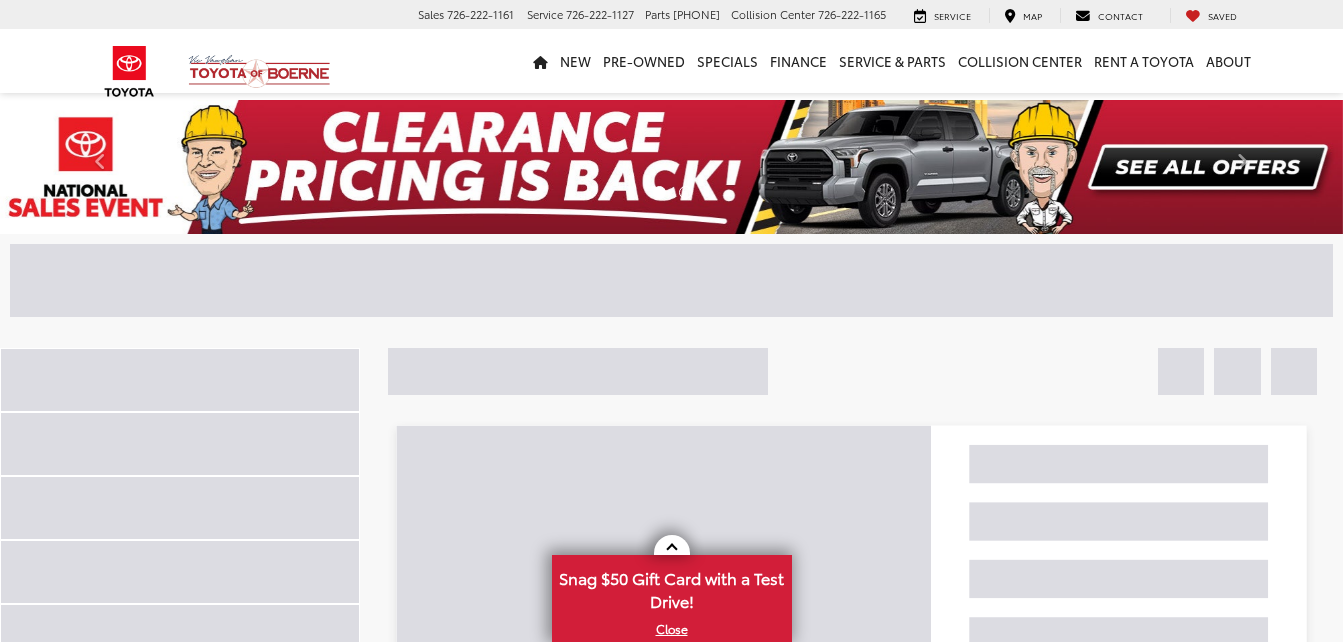 scroll, scrollTop: 0, scrollLeft: 0, axis: both 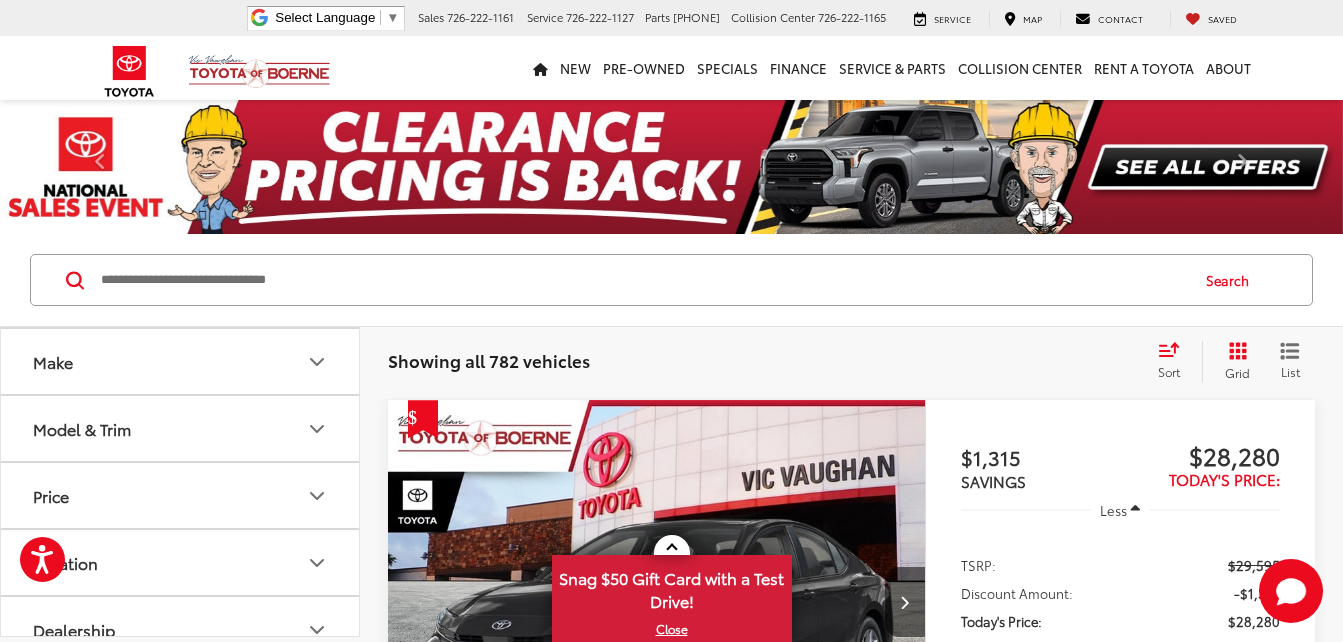 click on "Model & Trim" at bounding box center (181, 428) 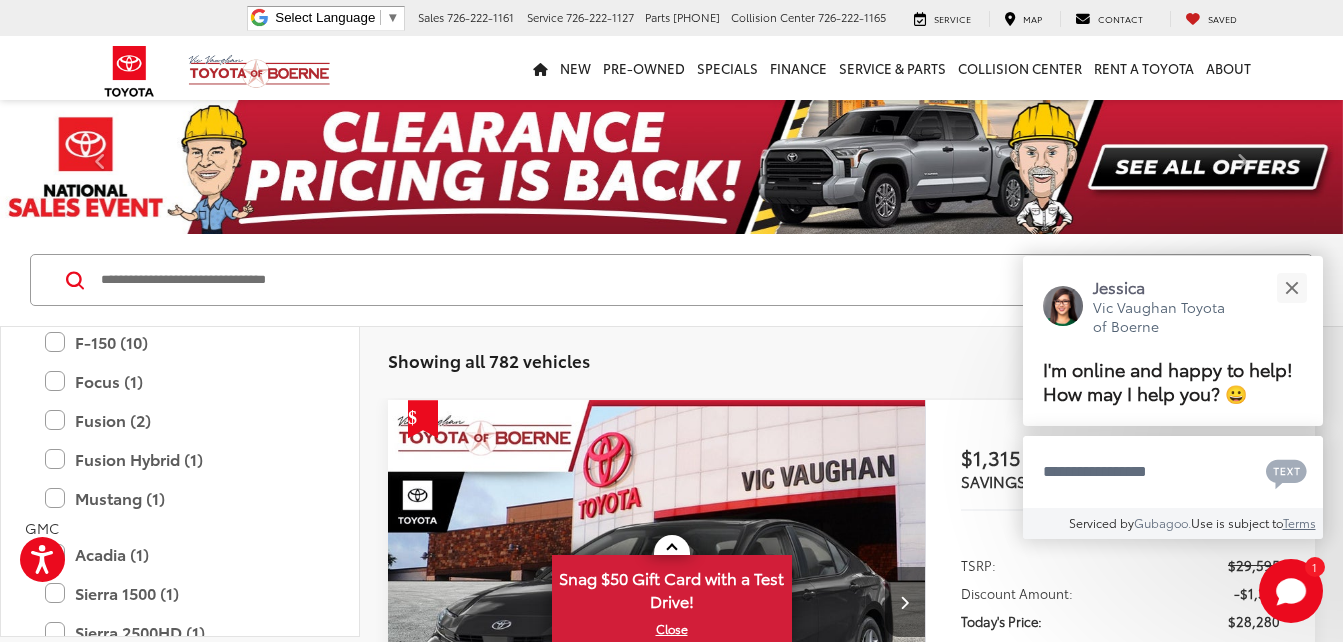 scroll, scrollTop: 900, scrollLeft: 0, axis: vertical 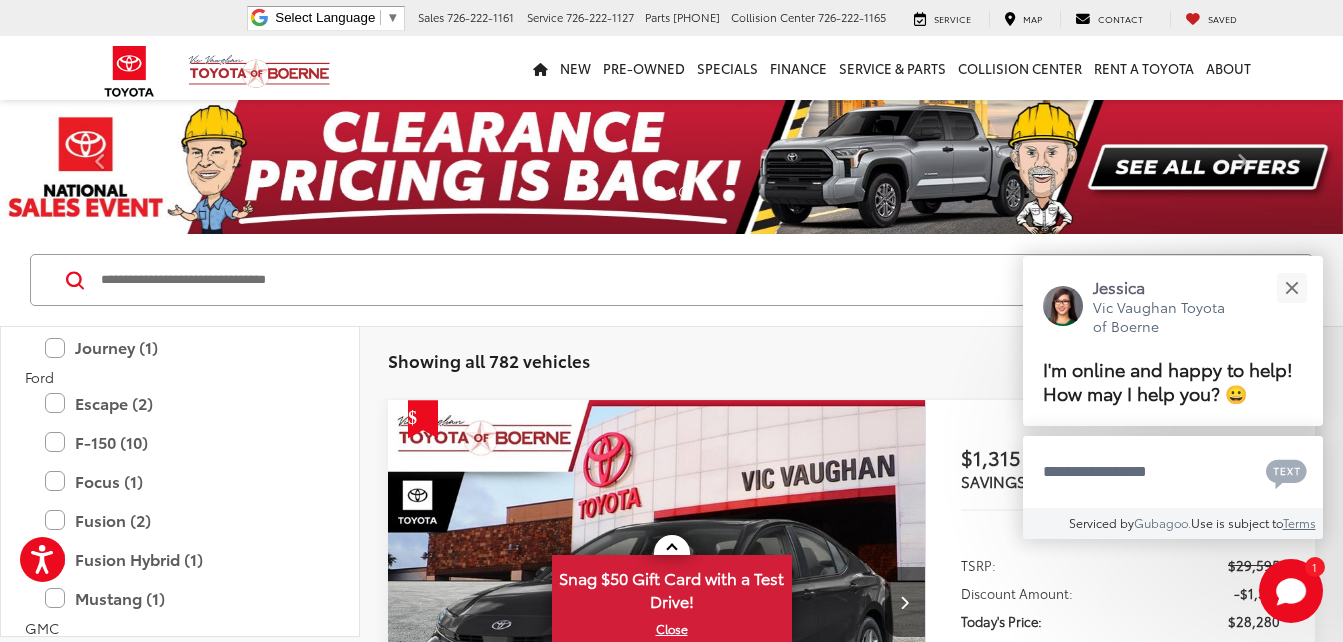 click at bounding box center (643, 280) 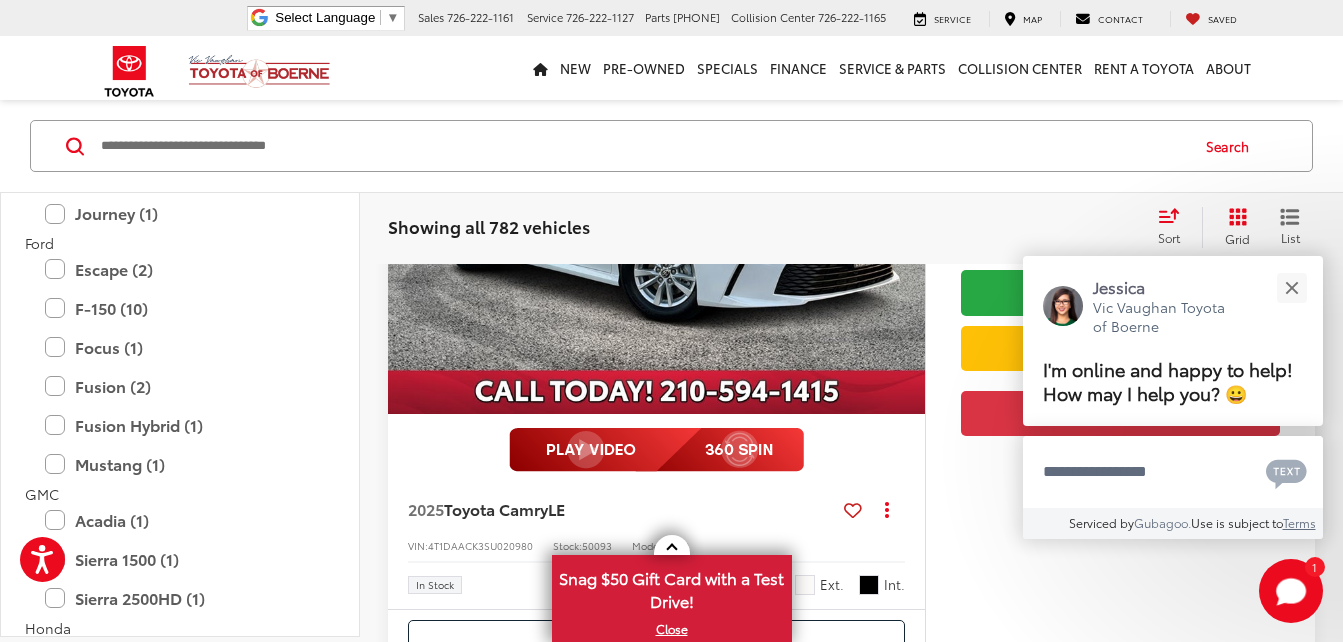 scroll, scrollTop: 1800, scrollLeft: 0, axis: vertical 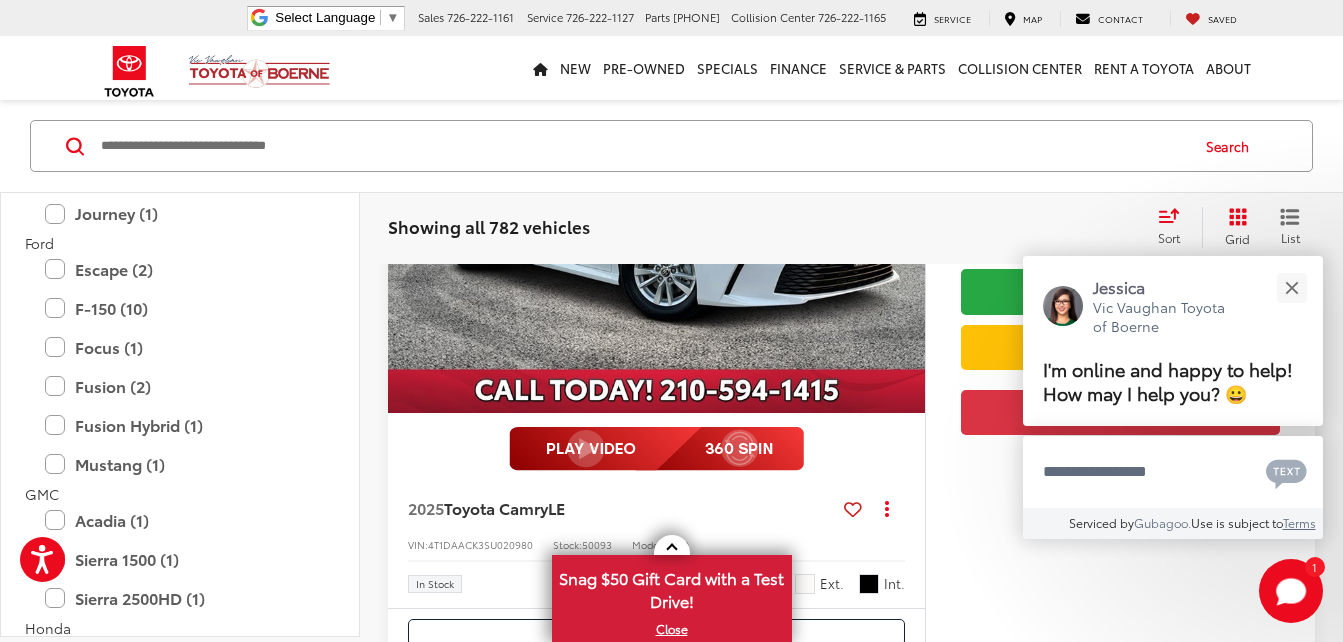 click at bounding box center (643, 146) 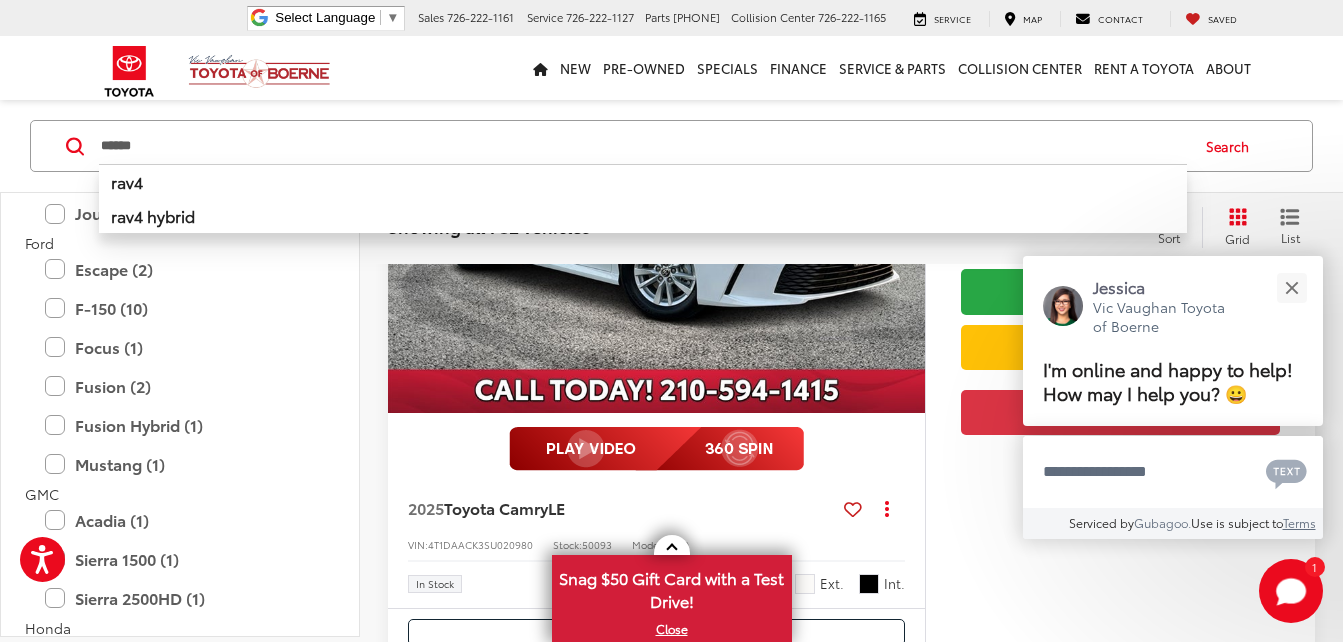 type on "******" 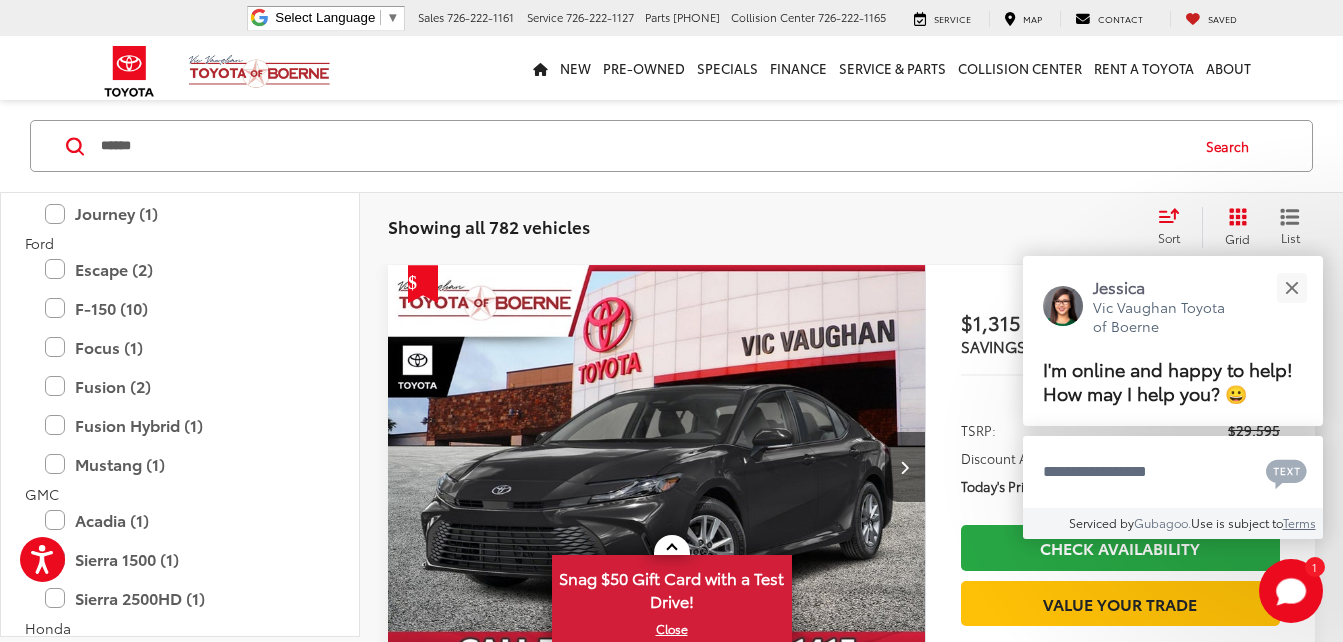 scroll, scrollTop: 134, scrollLeft: 0, axis: vertical 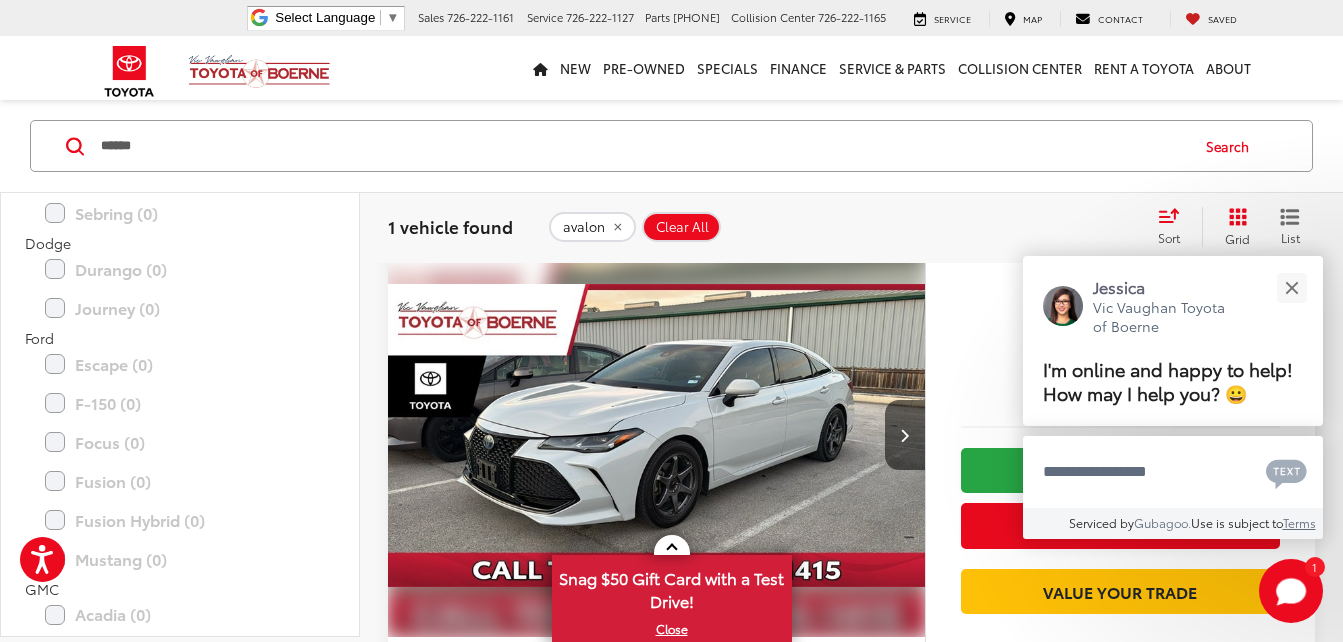 drag, startPoint x: 147, startPoint y: 150, endPoint x: 55, endPoint y: 106, distance: 101.98039 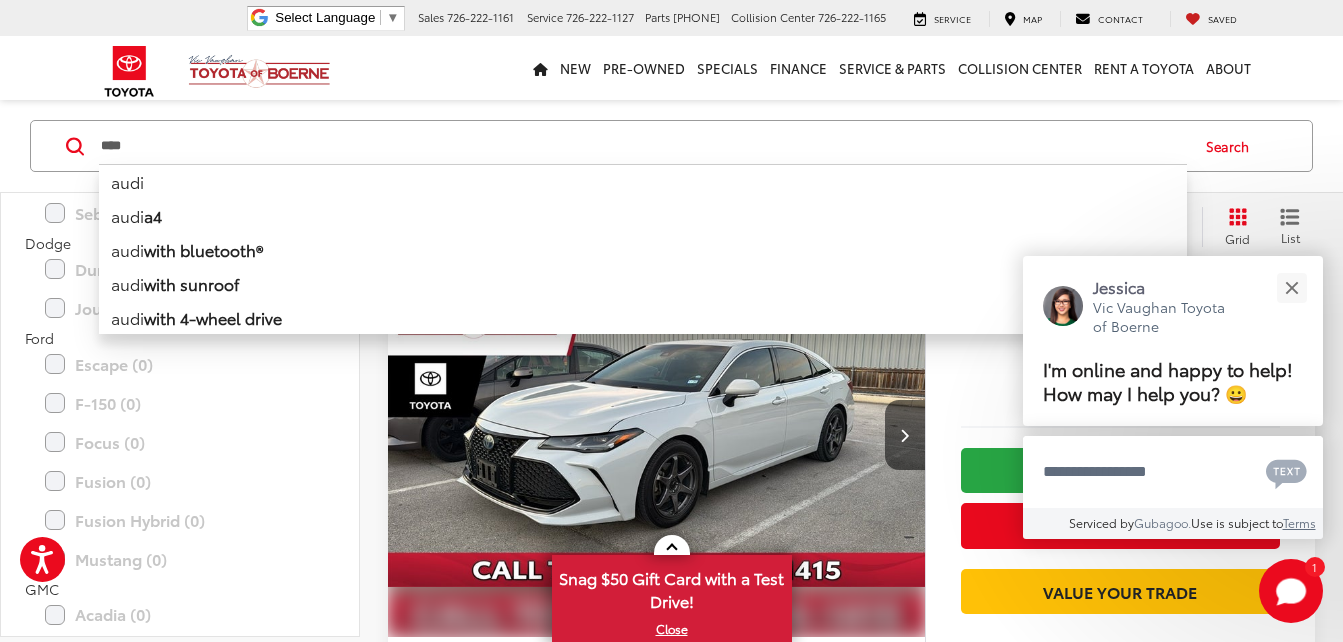 type on "****" 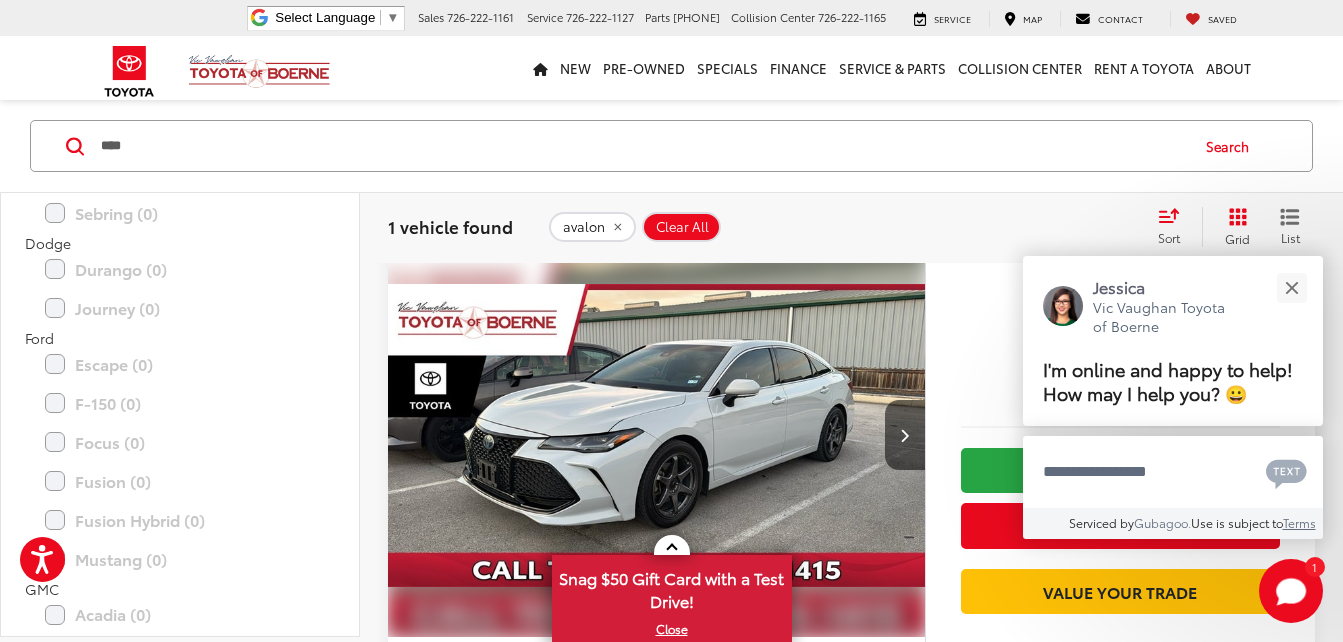 scroll, scrollTop: 67, scrollLeft: 0, axis: vertical 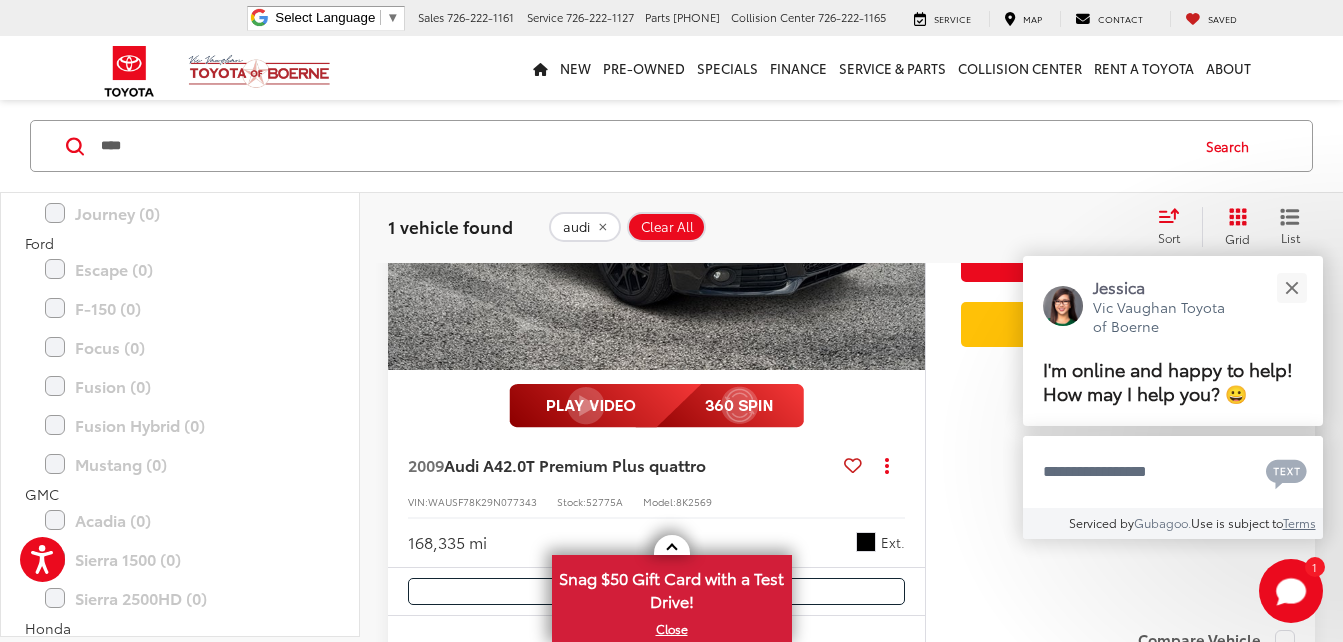 drag, startPoint x: 140, startPoint y: 145, endPoint x: 46, endPoint y: 123, distance: 96.540146 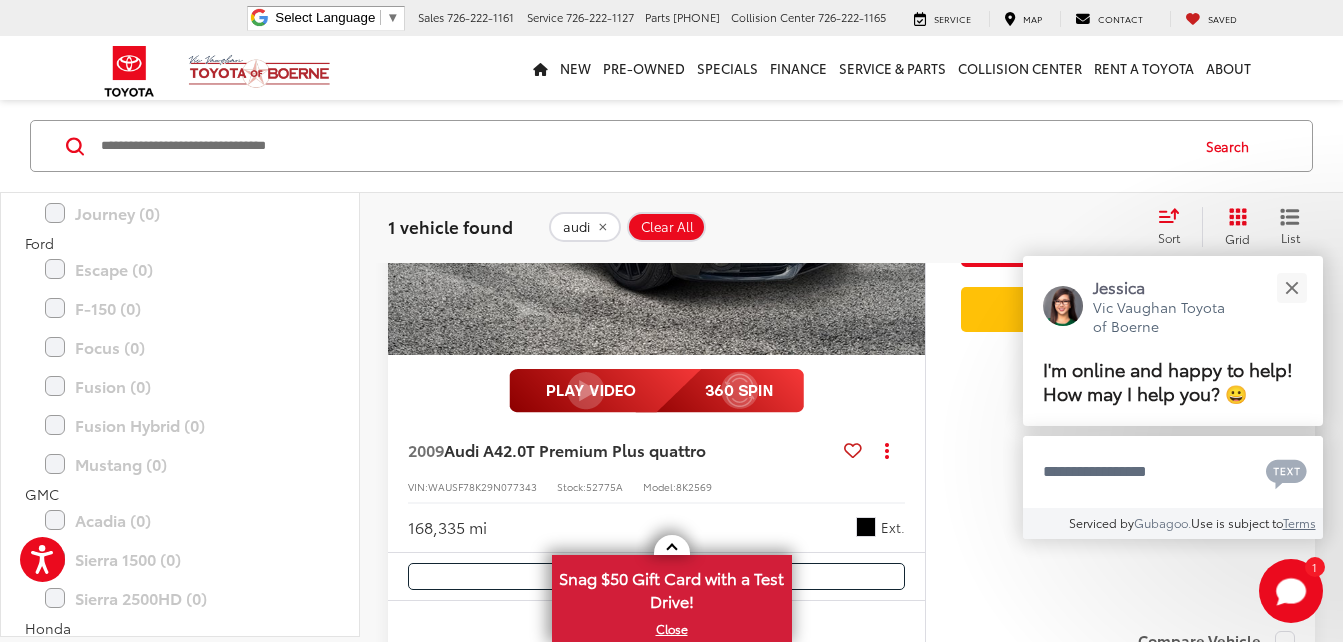 scroll, scrollTop: 167, scrollLeft: 0, axis: vertical 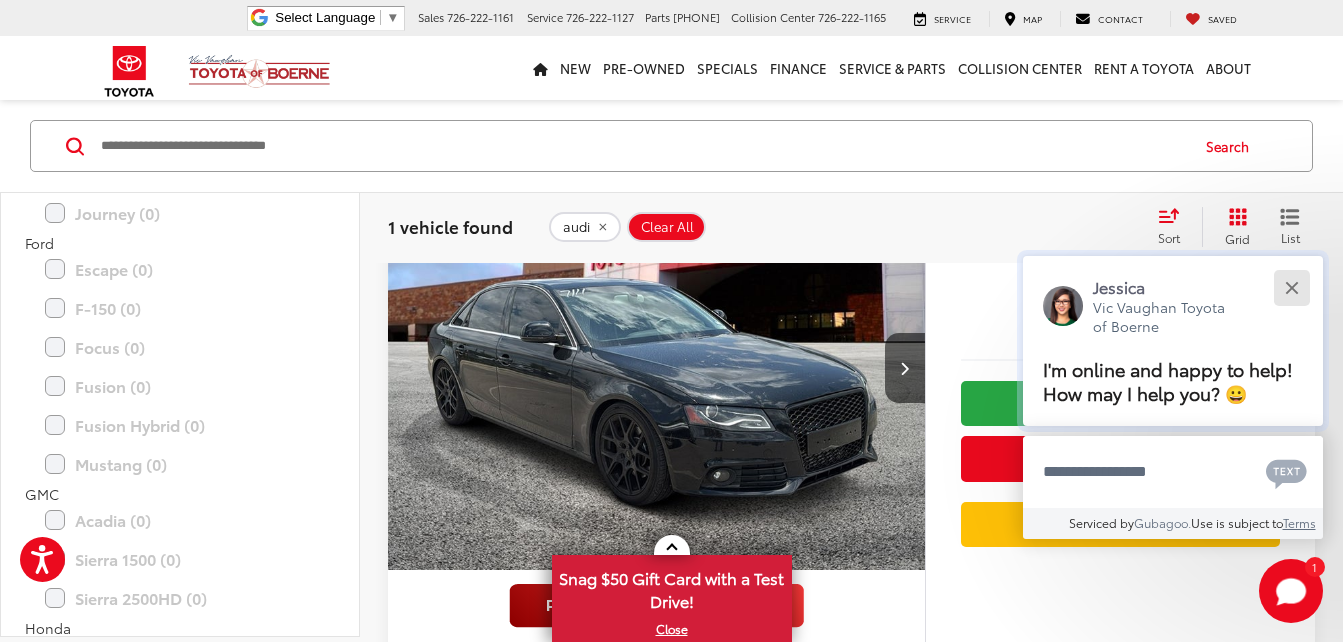 type 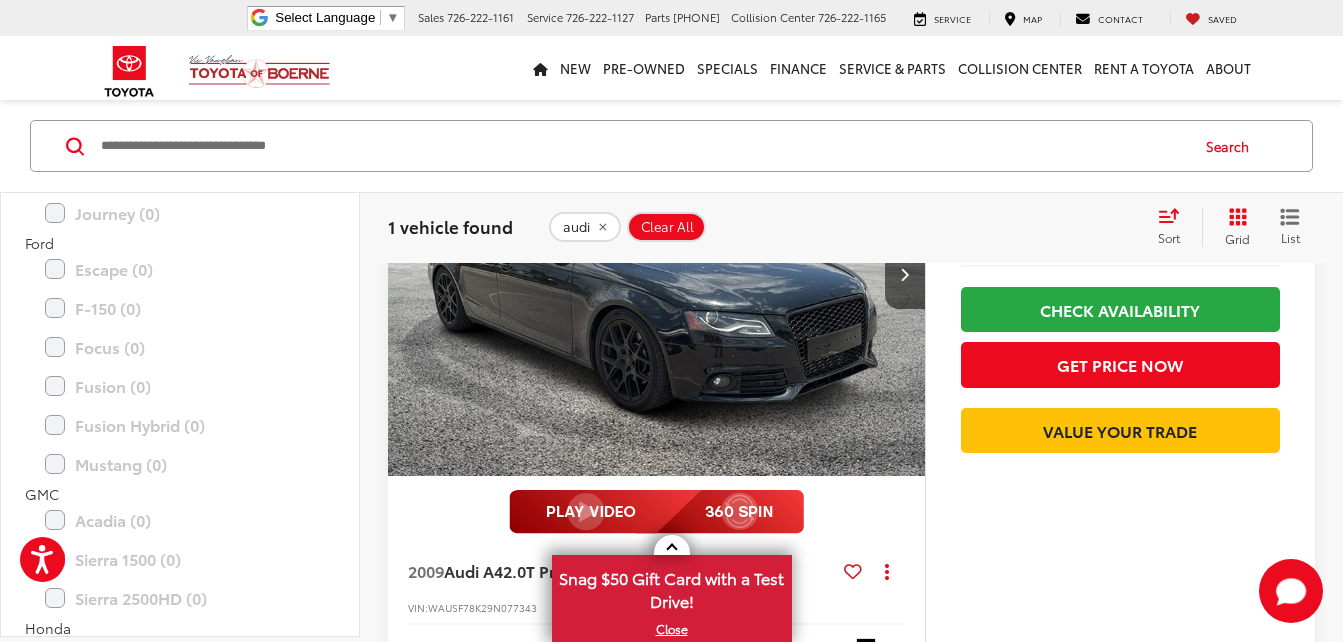 scroll, scrollTop: 300, scrollLeft: 0, axis: vertical 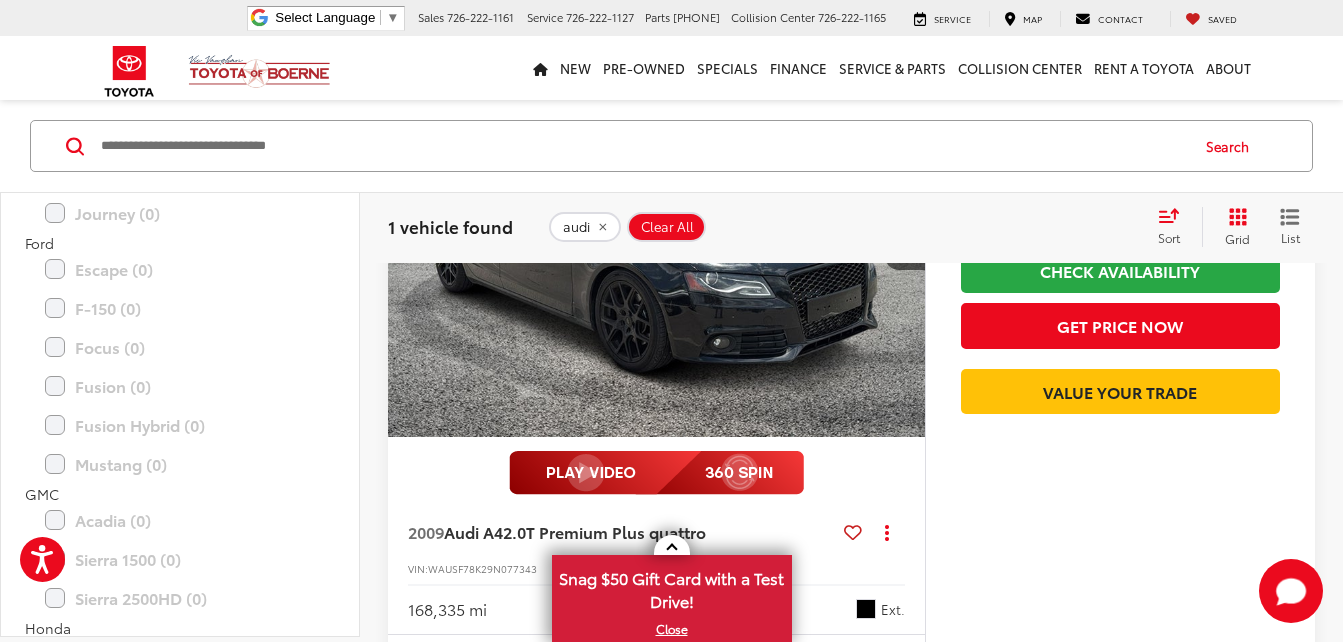 click at bounding box center [643, 146] 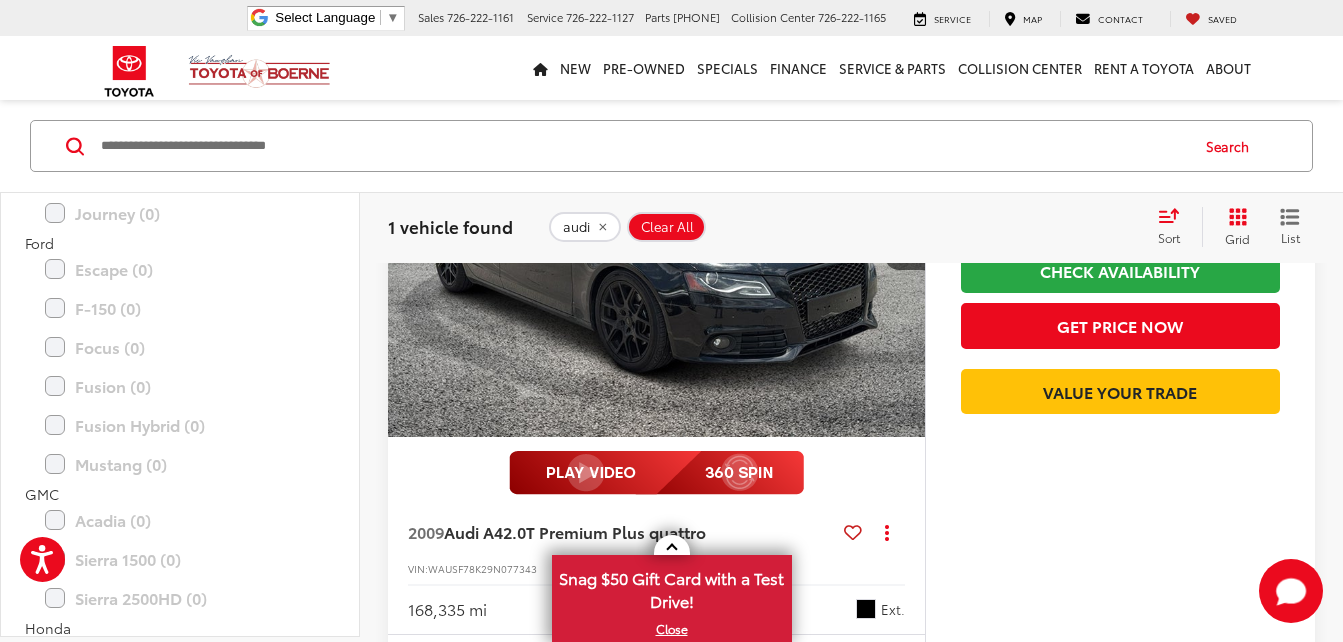 scroll, scrollTop: 0, scrollLeft: 0, axis: both 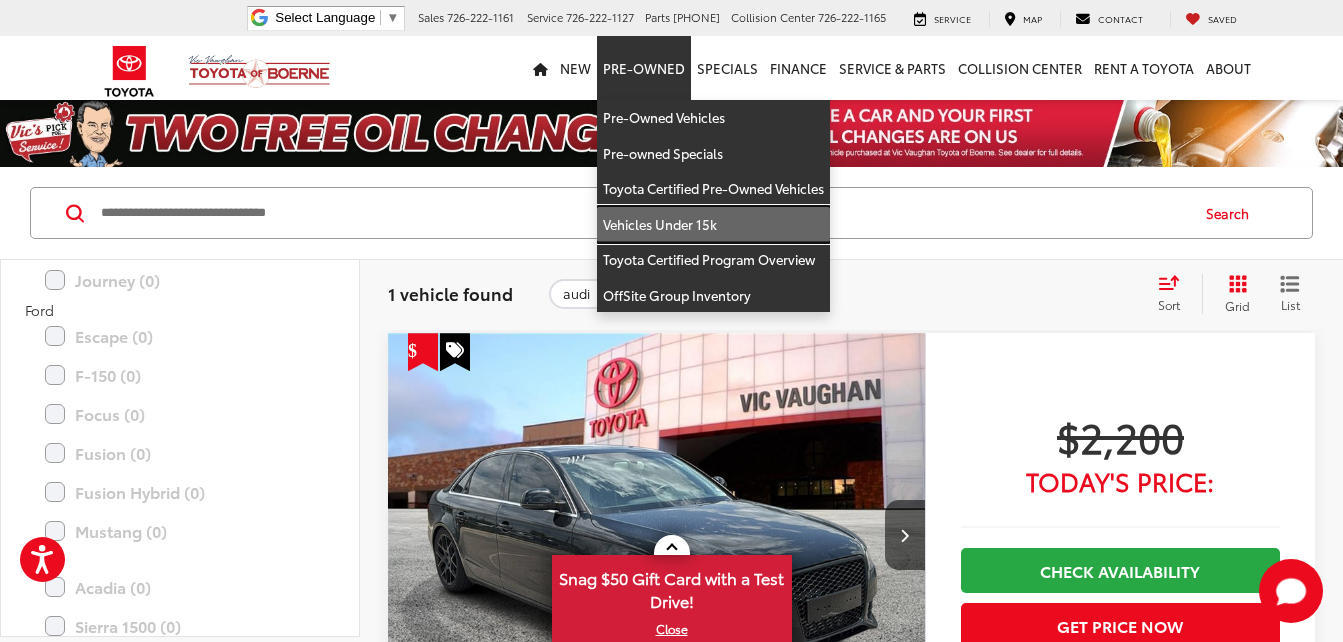 click on "Vehicles Under 15k" at bounding box center [713, 225] 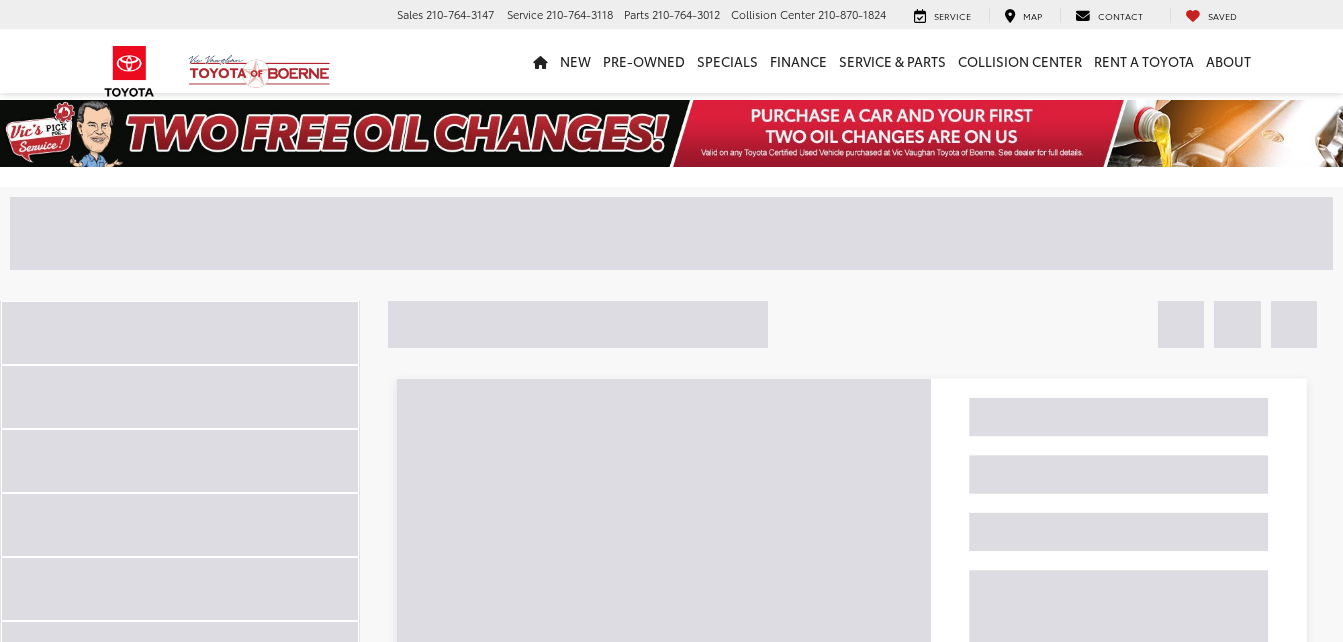 scroll, scrollTop: 0, scrollLeft: 0, axis: both 